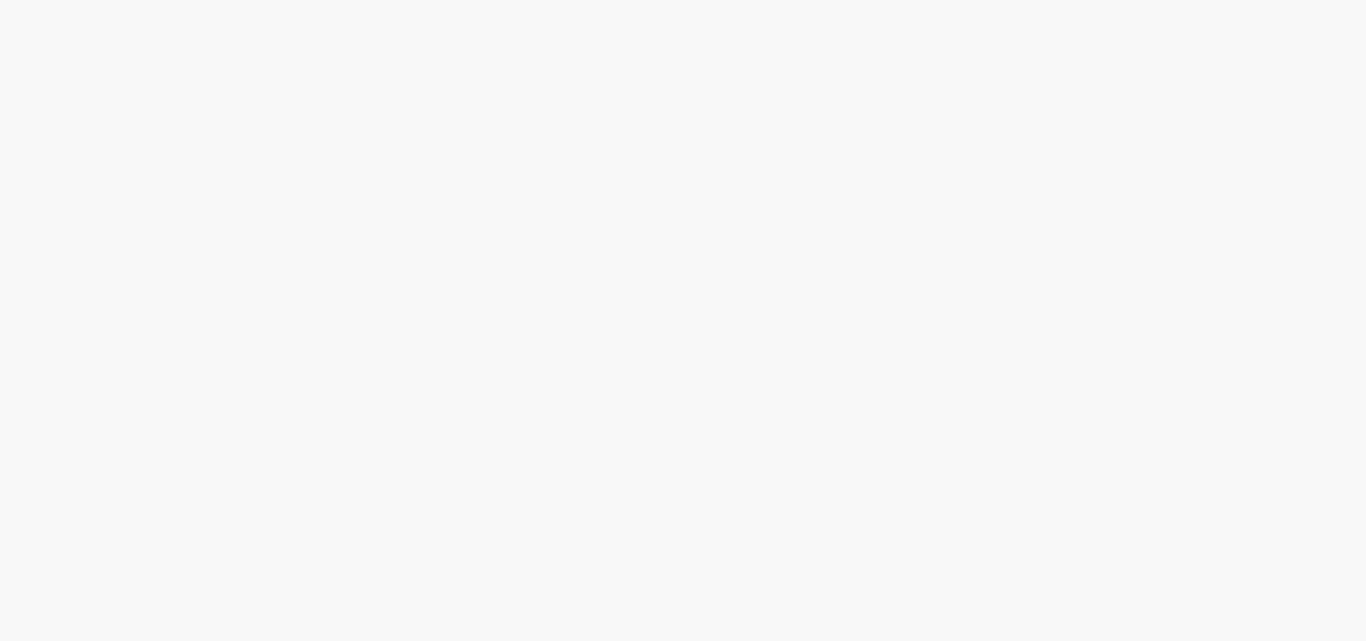 scroll, scrollTop: 0, scrollLeft: 0, axis: both 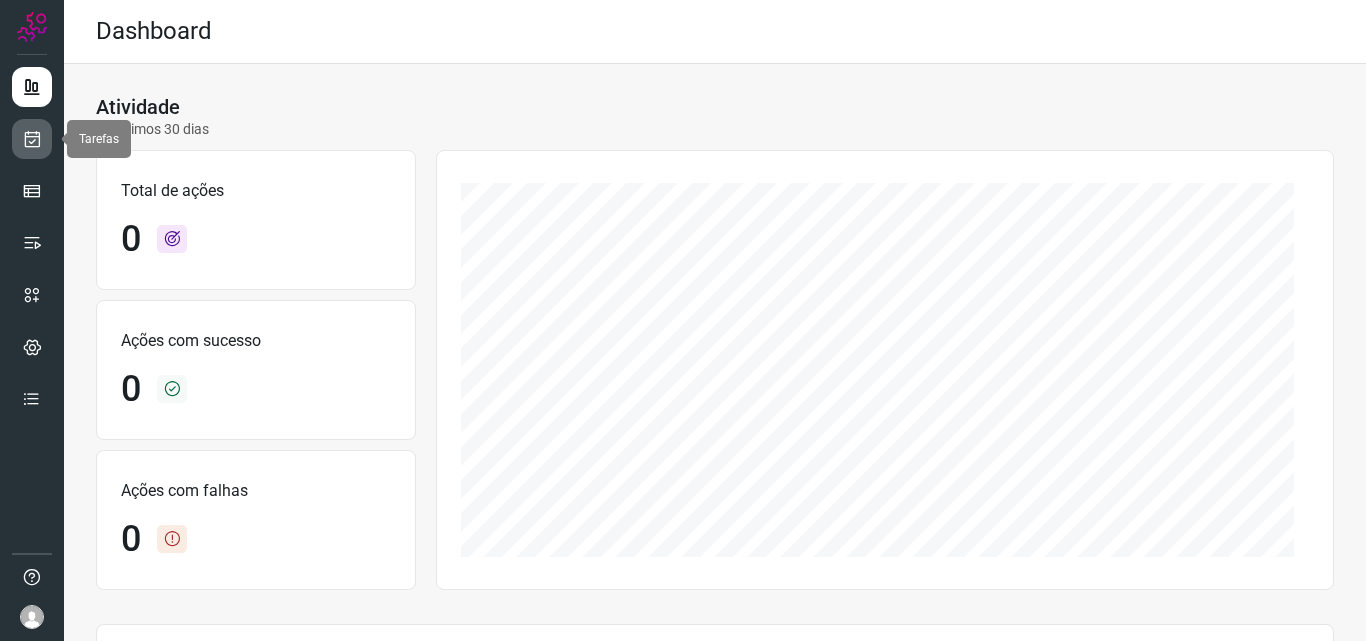 click at bounding box center (32, 139) 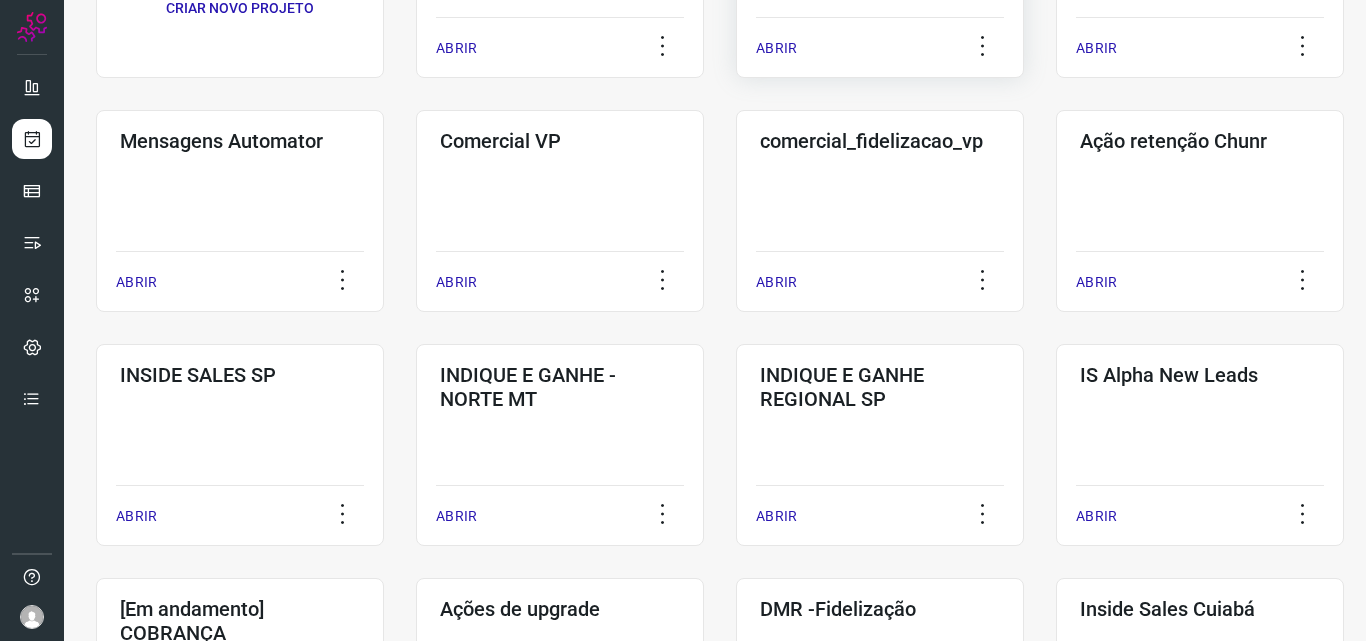 scroll, scrollTop: 300, scrollLeft: 0, axis: vertical 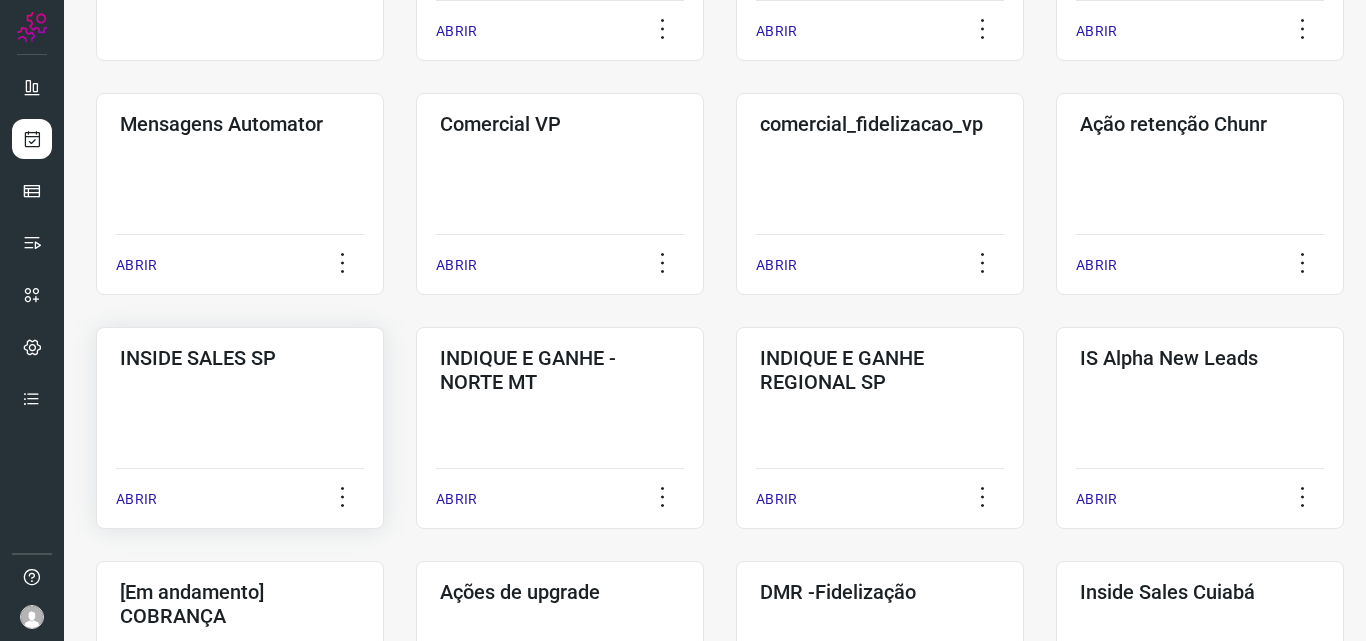 click on "ABRIR" at bounding box center (136, 499) 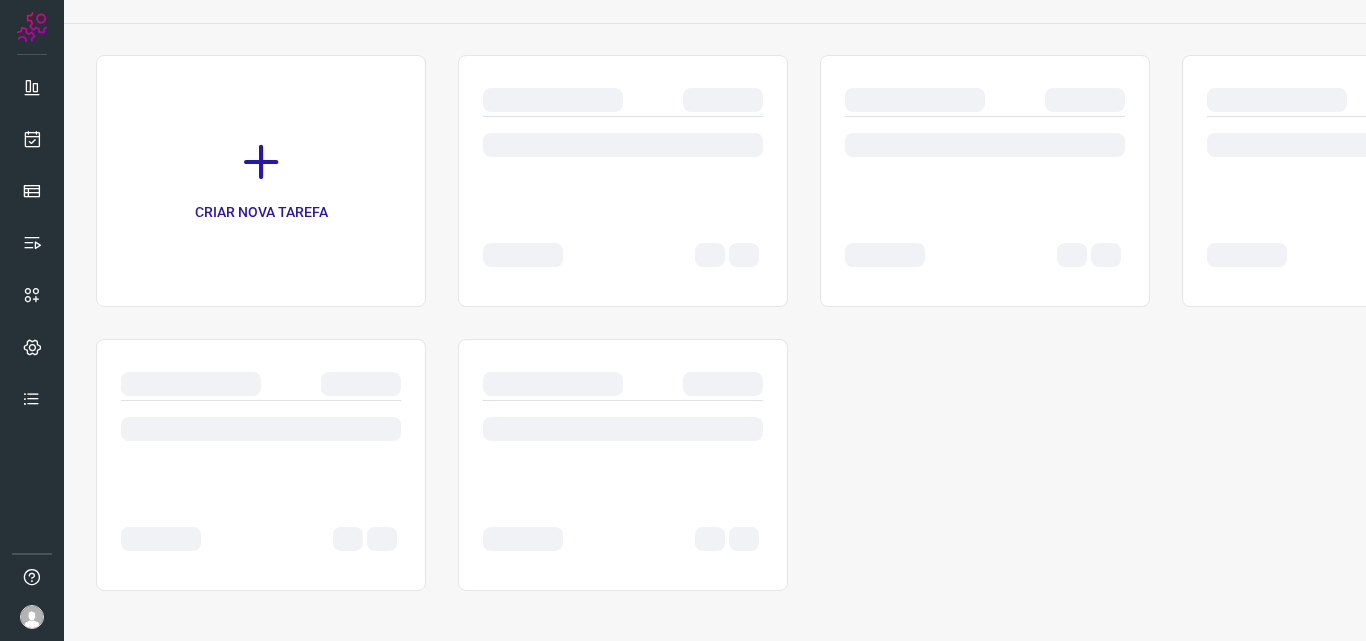 scroll, scrollTop: 104, scrollLeft: 0, axis: vertical 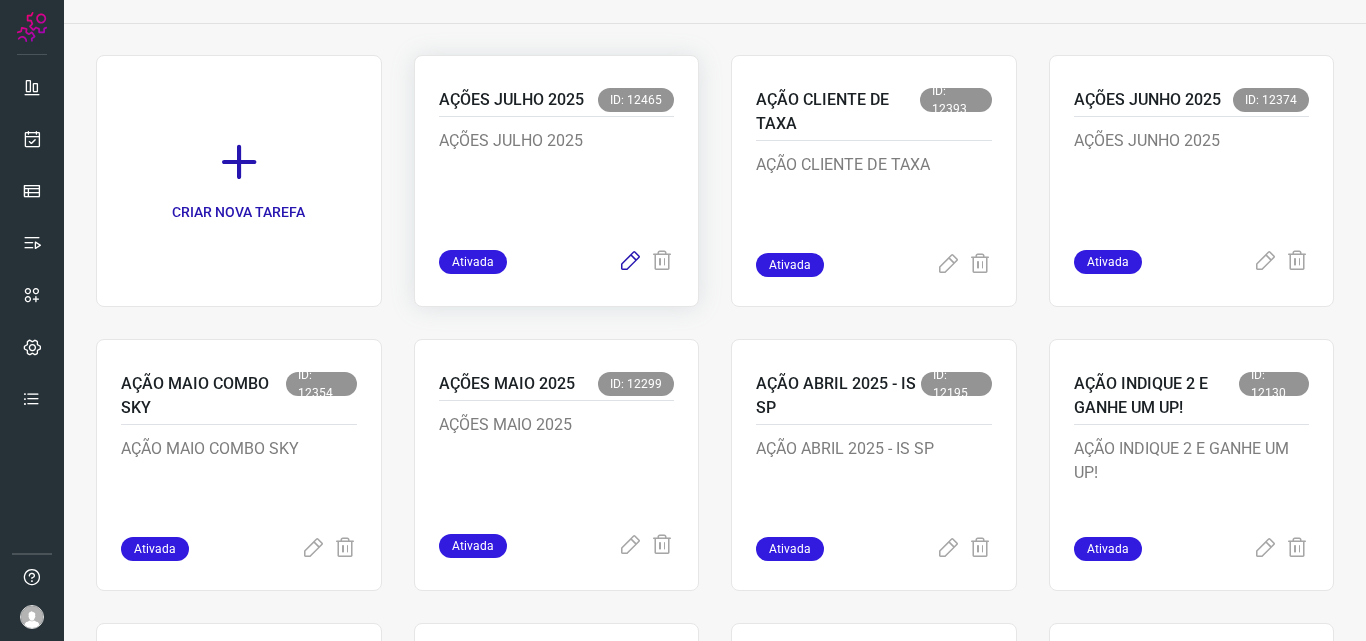 click at bounding box center (630, 262) 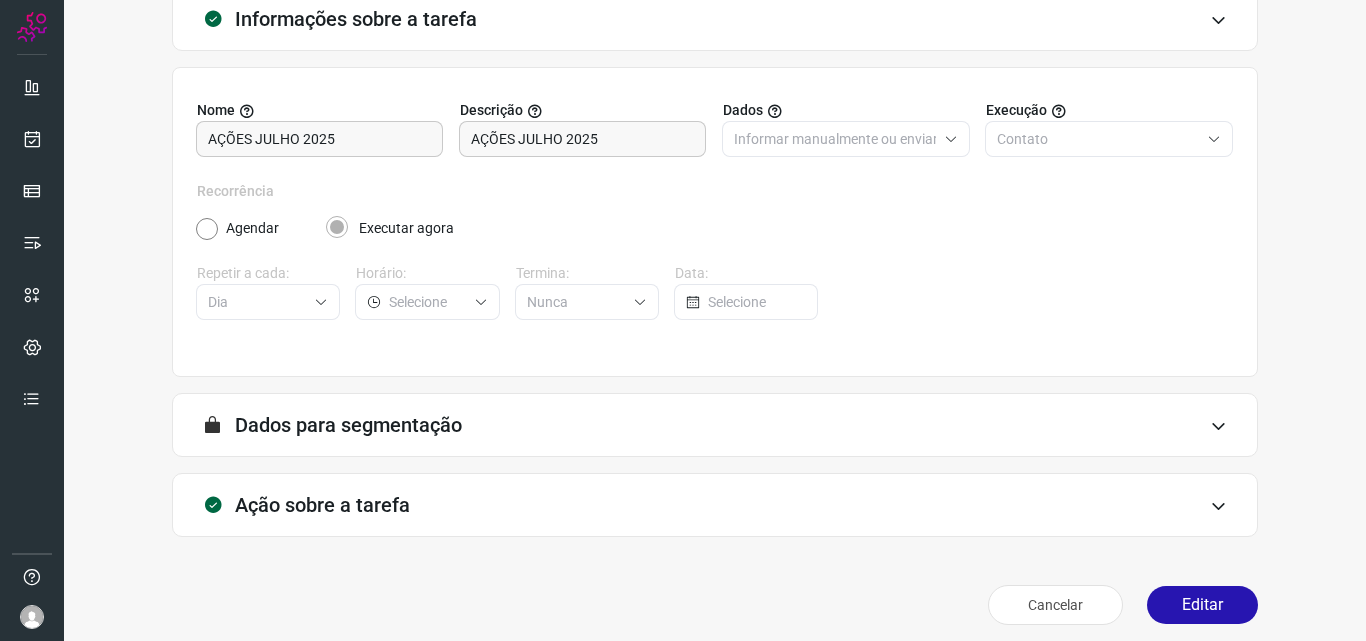 scroll, scrollTop: 140, scrollLeft: 0, axis: vertical 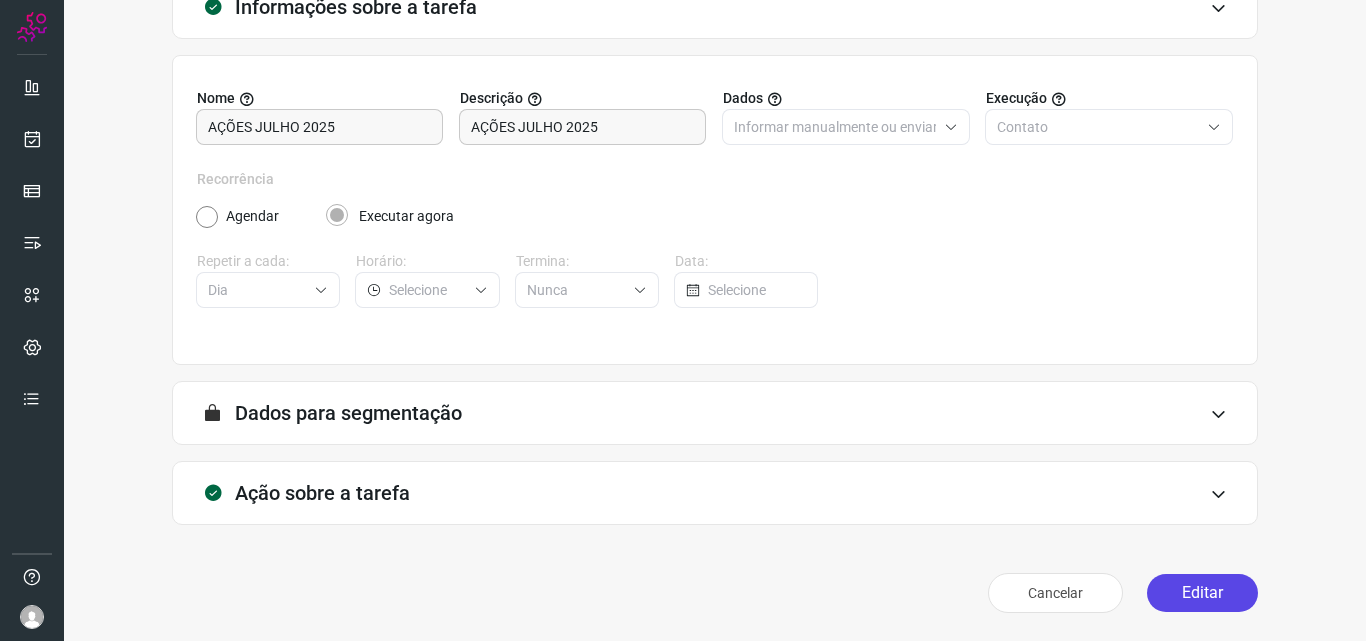 click on "Editar" at bounding box center (1202, 593) 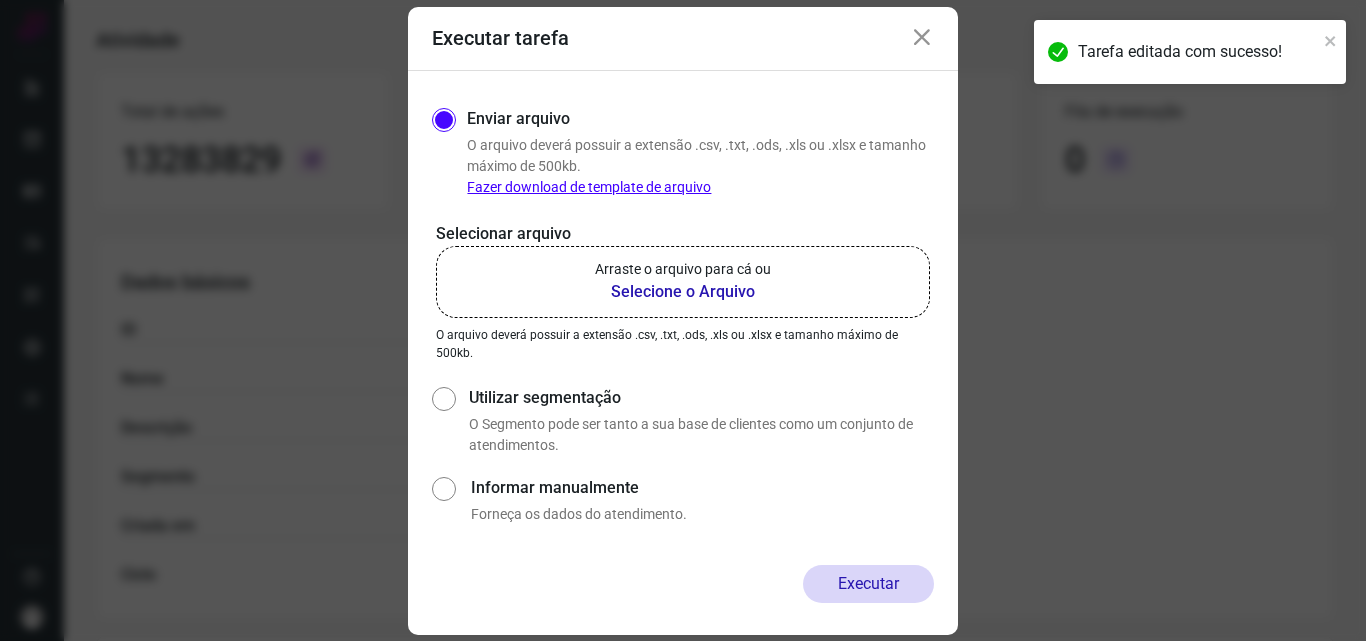 click on "Selecione o Arquivo" at bounding box center (683, 292) 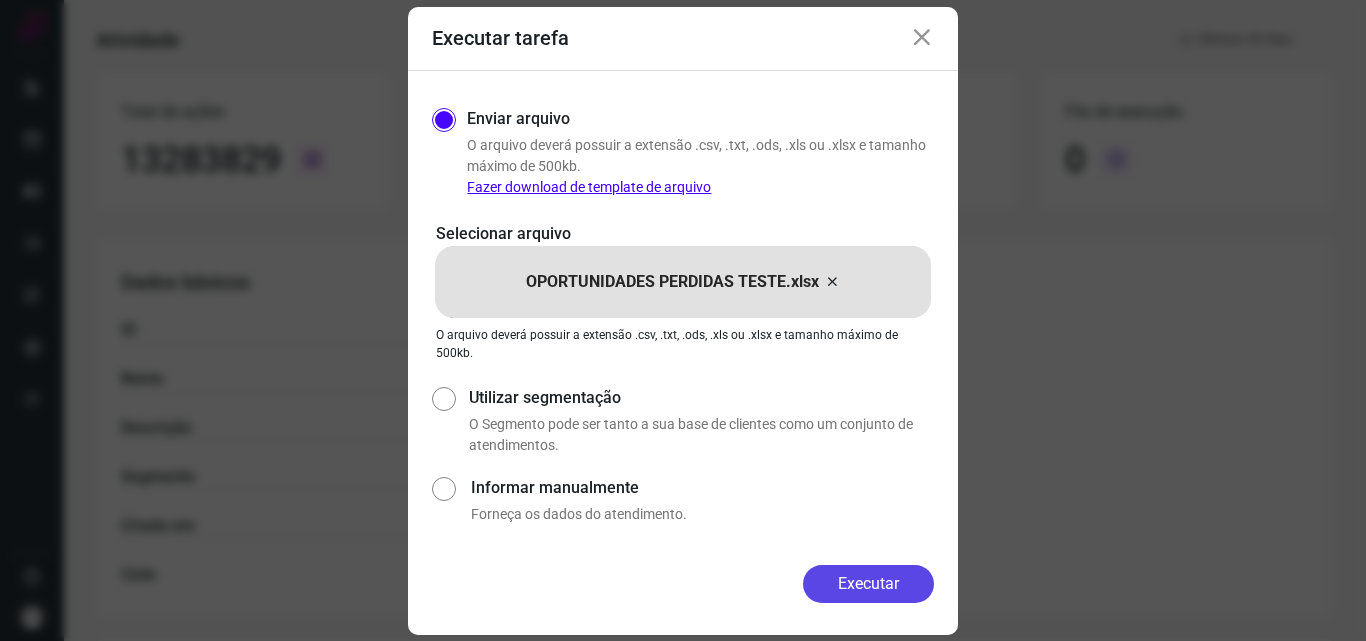 click on "Executar" at bounding box center (868, 584) 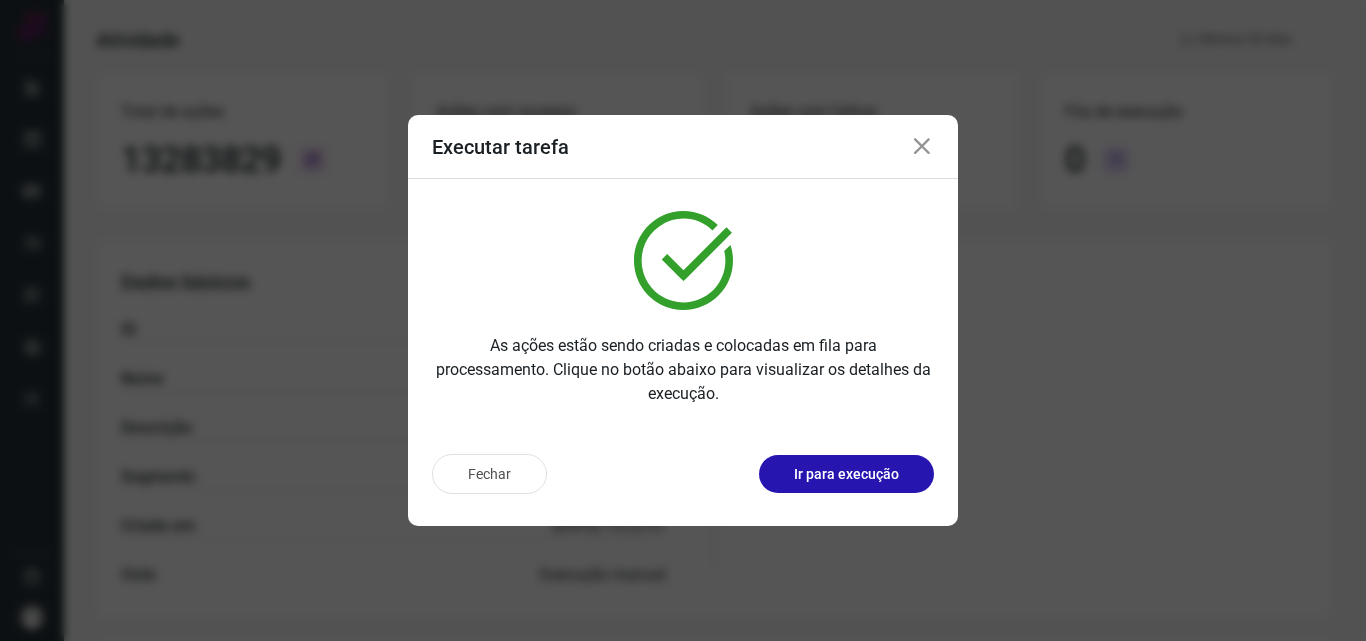 click at bounding box center [922, 147] 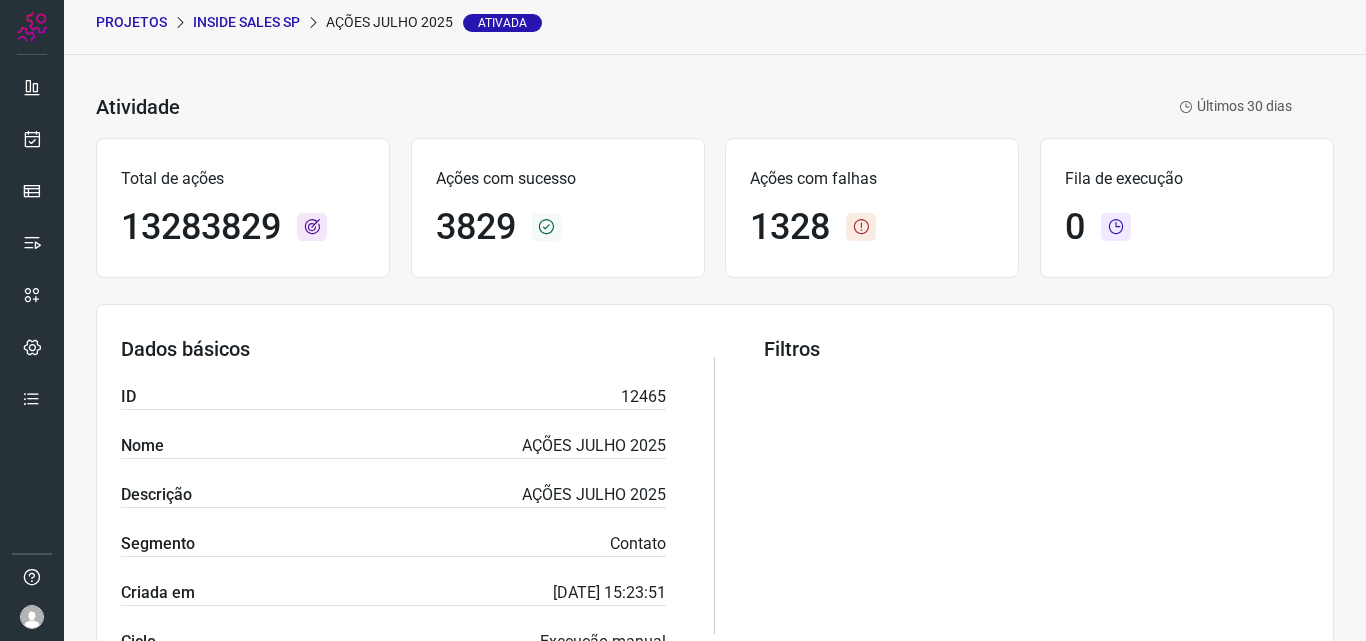 scroll, scrollTop: 0, scrollLeft: 0, axis: both 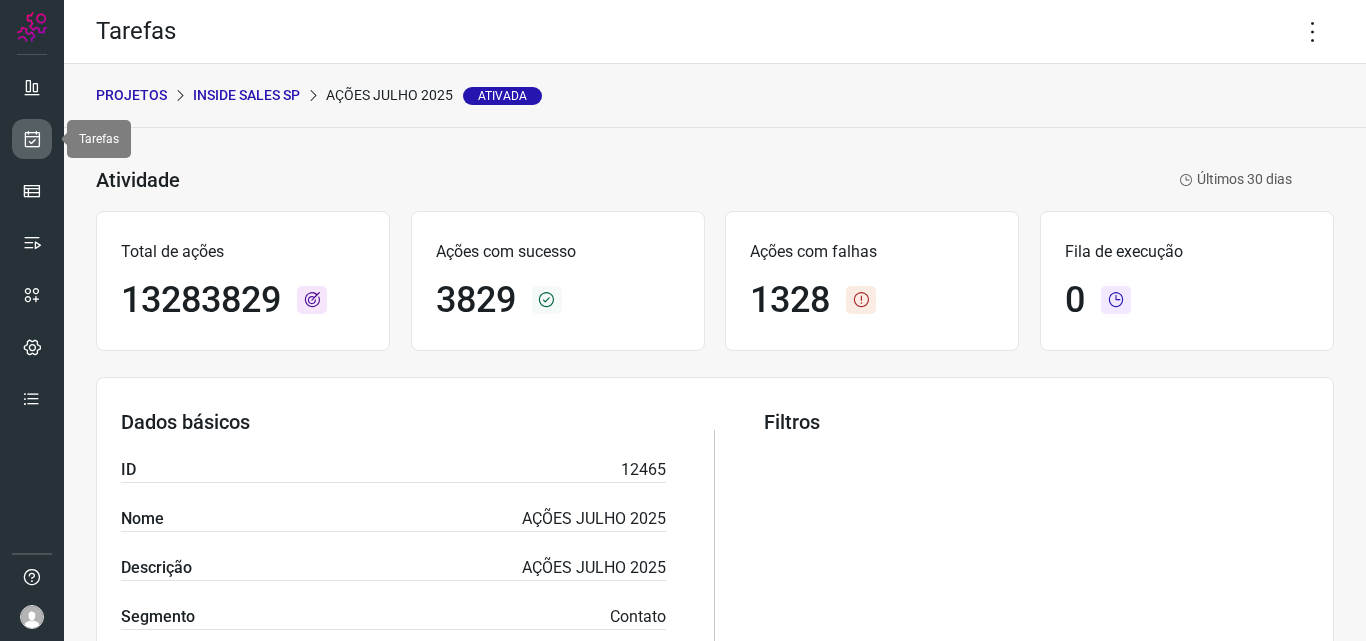 click at bounding box center [32, 139] 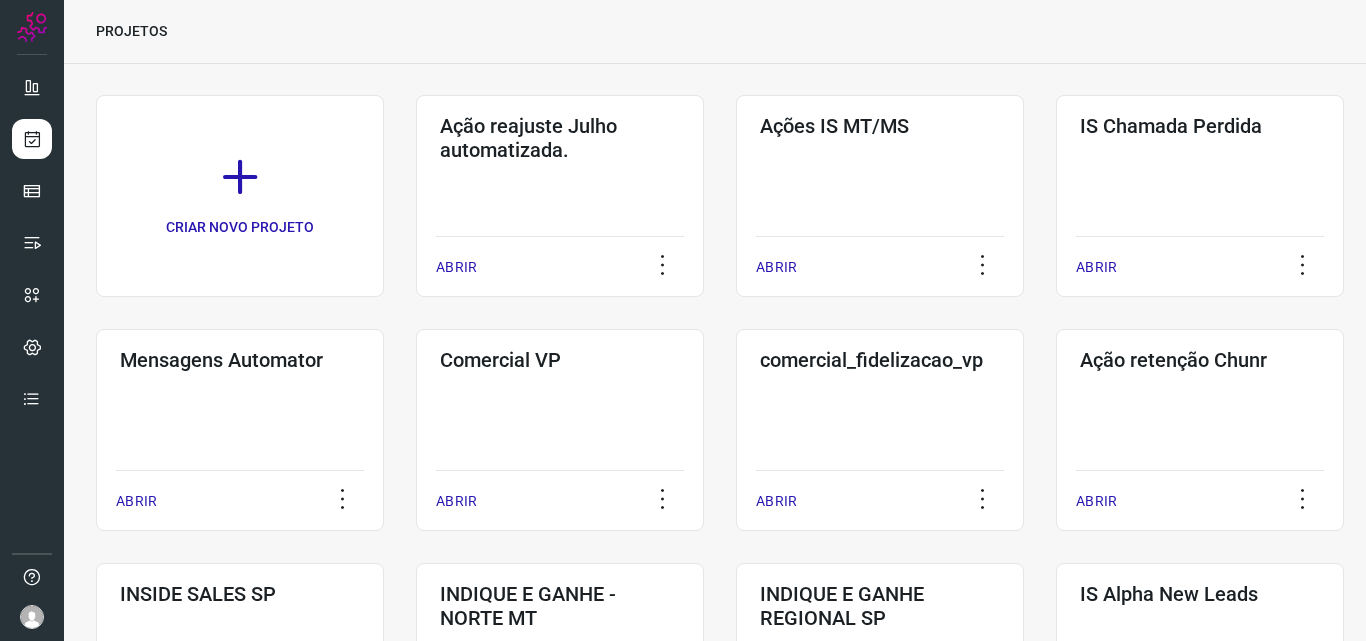 scroll, scrollTop: 100, scrollLeft: 0, axis: vertical 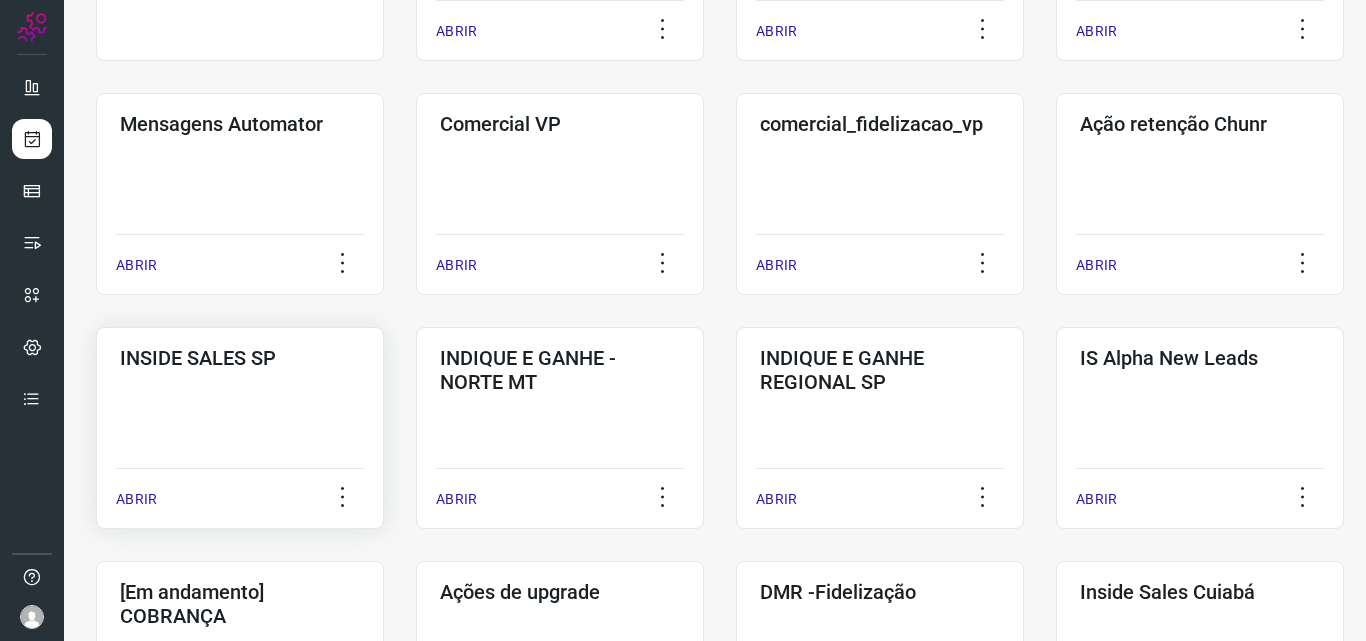 click on "ABRIR" at bounding box center (136, 499) 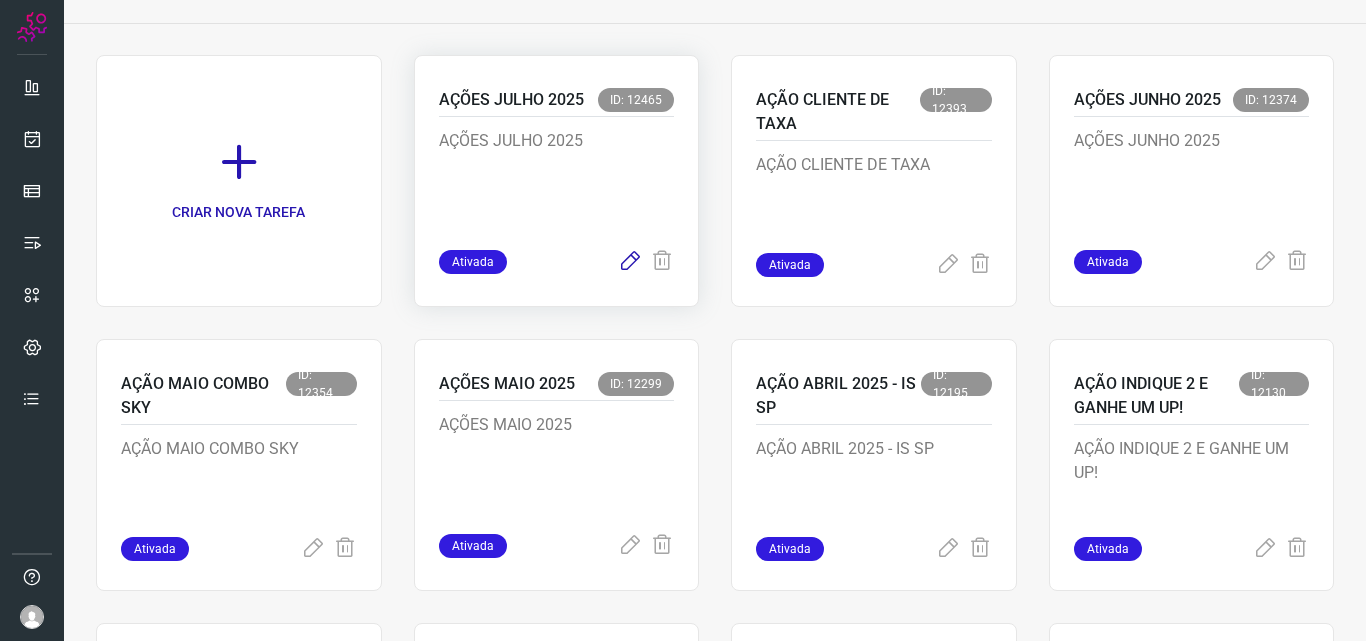 click at bounding box center (630, 262) 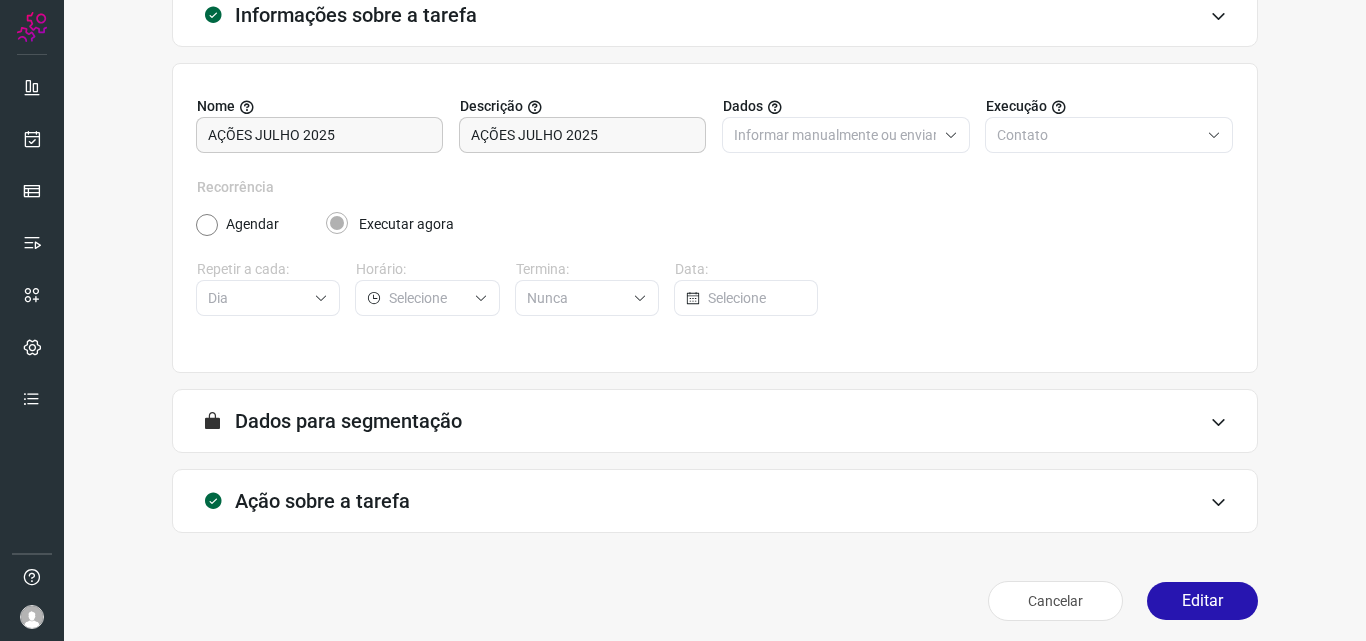 scroll, scrollTop: 140, scrollLeft: 0, axis: vertical 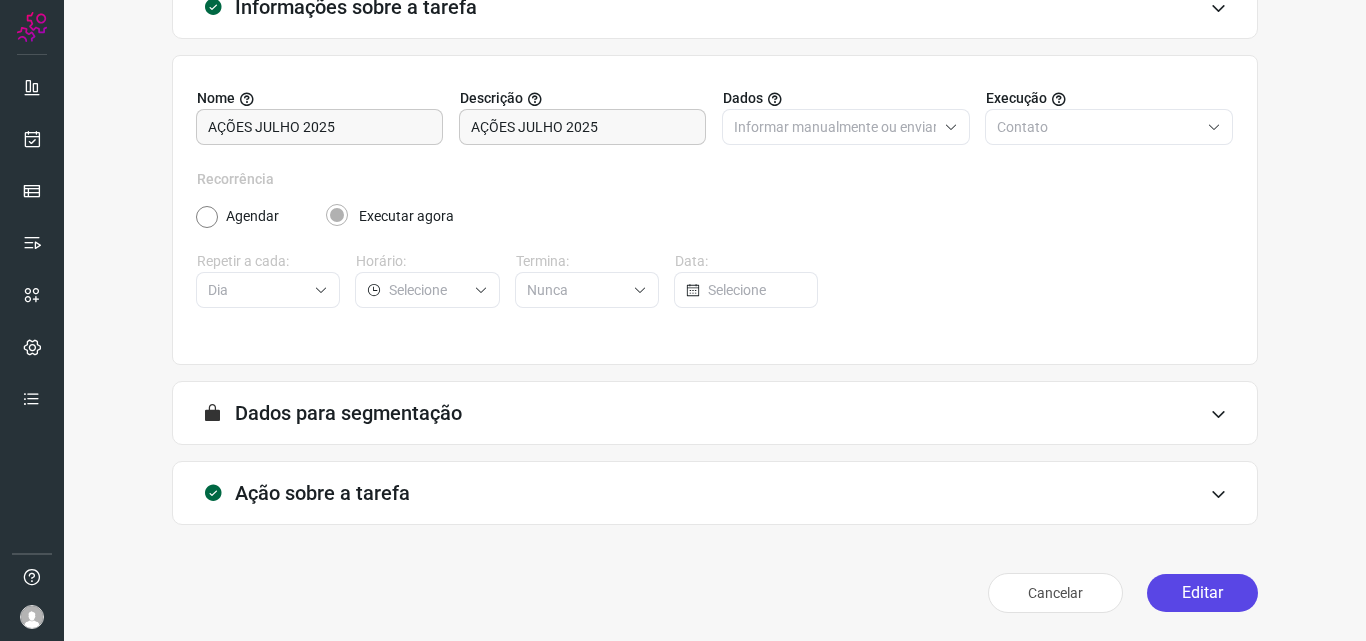click on "Editar" at bounding box center (1202, 593) 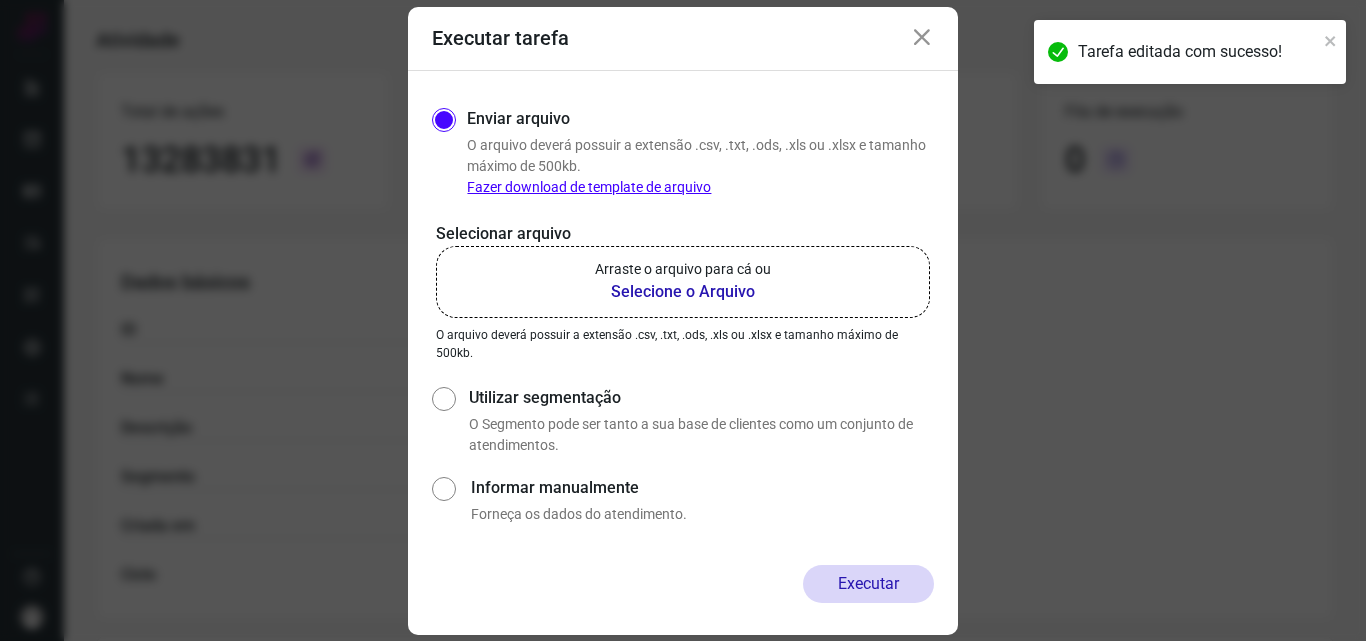 click on "Selecione o Arquivo" at bounding box center [683, 292] 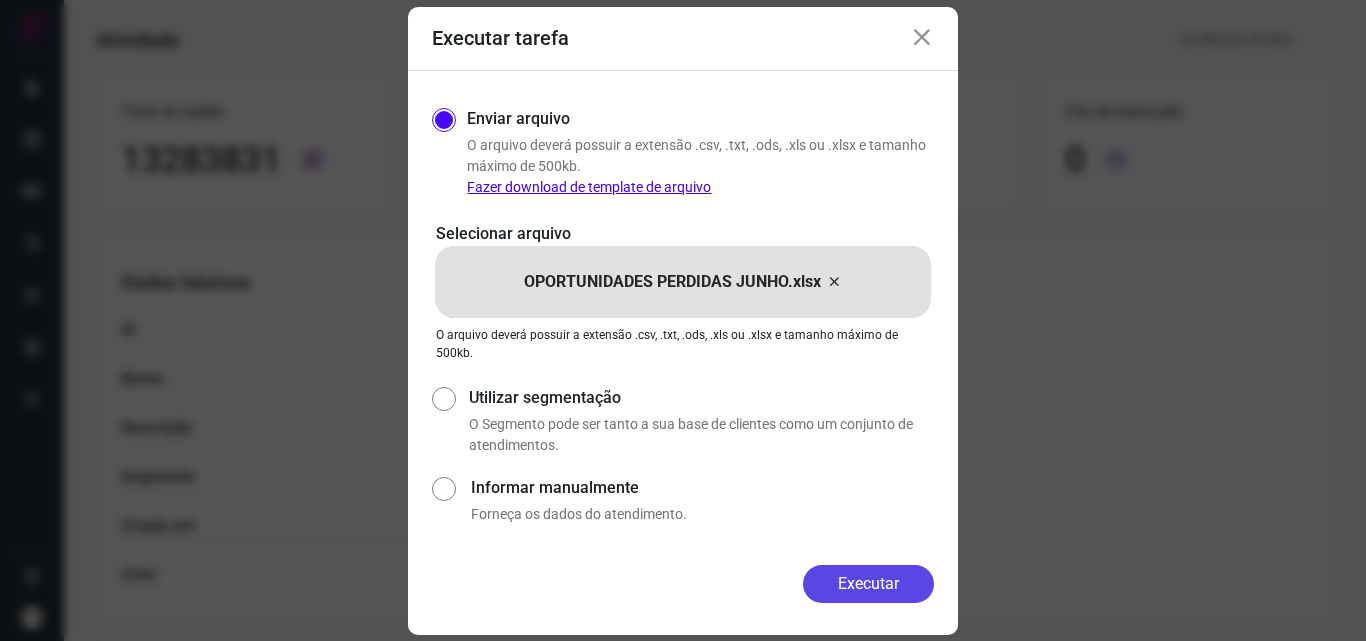 click on "Executar" at bounding box center [868, 584] 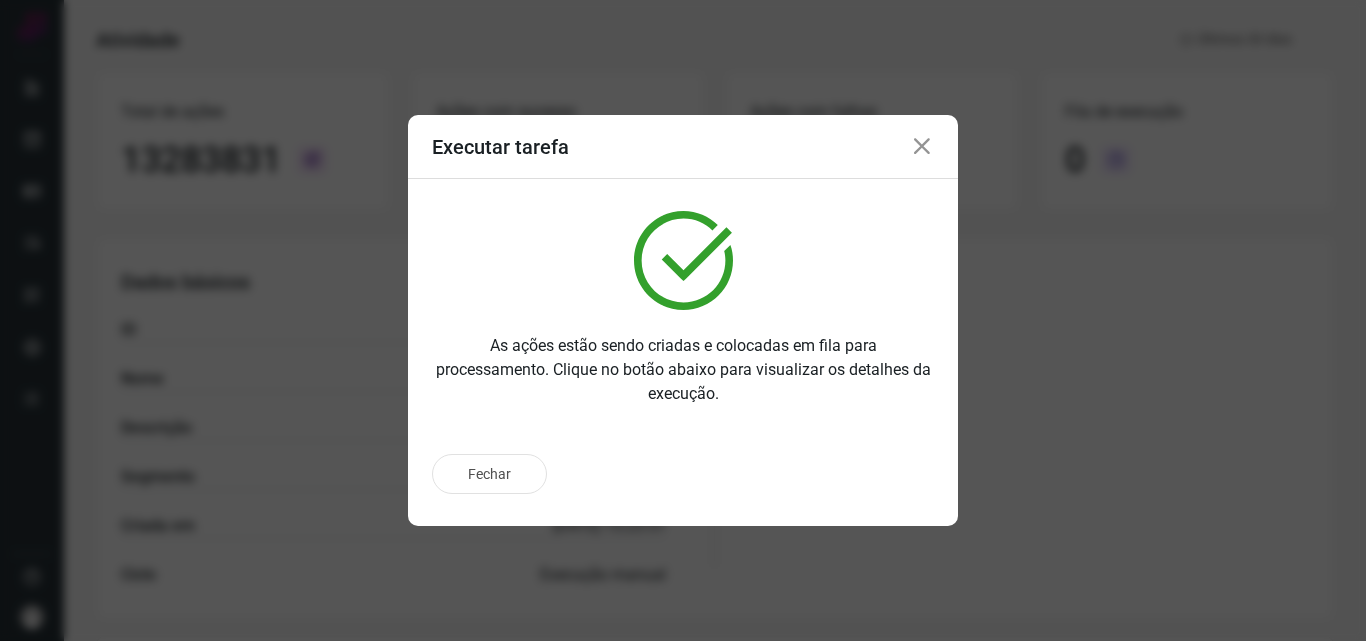 click at bounding box center (922, 147) 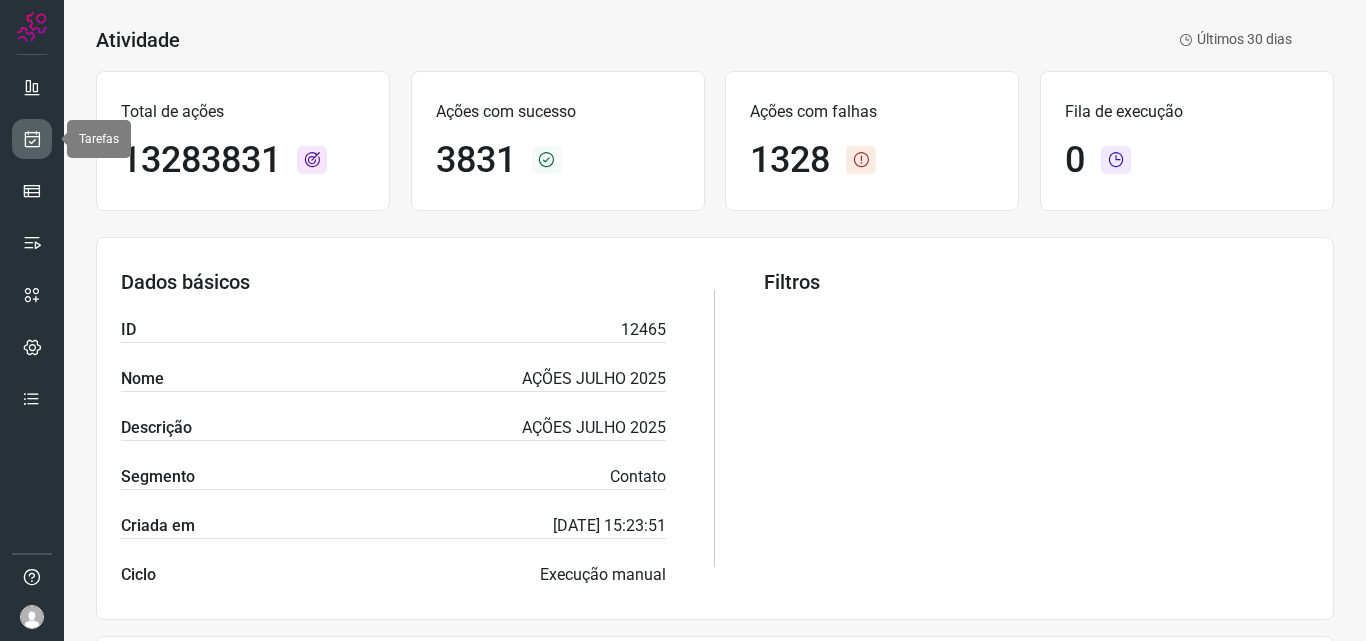 click at bounding box center (32, 139) 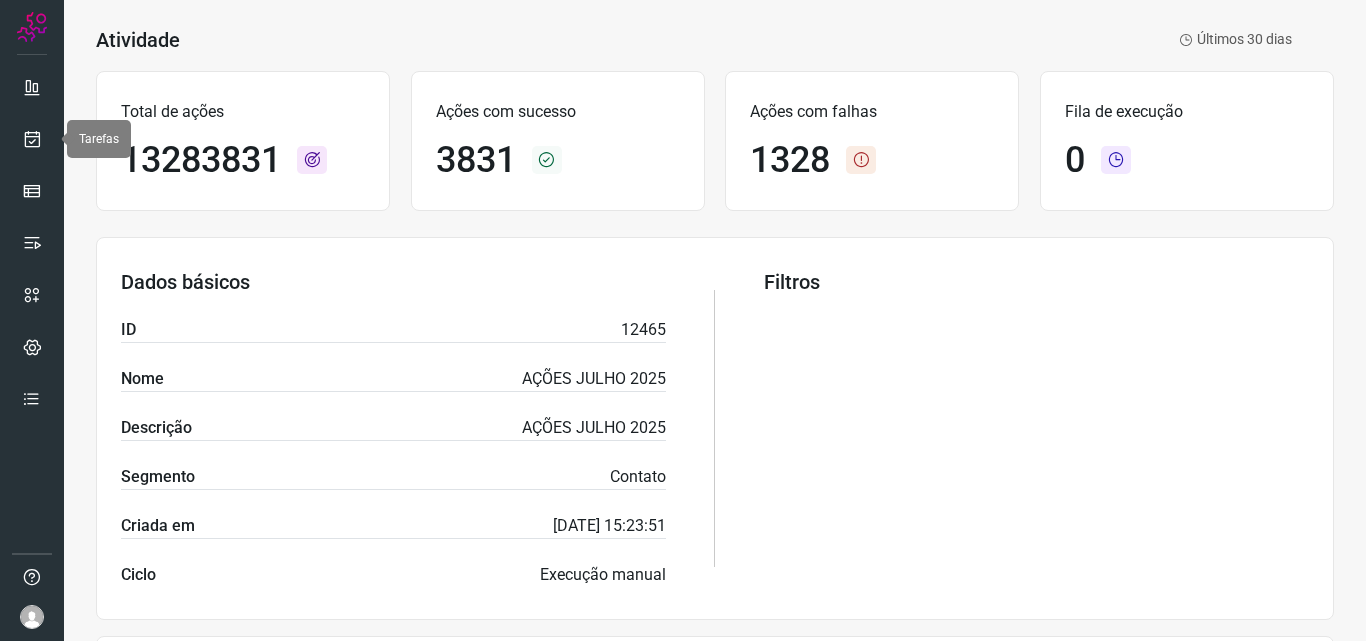 scroll, scrollTop: 4, scrollLeft: 0, axis: vertical 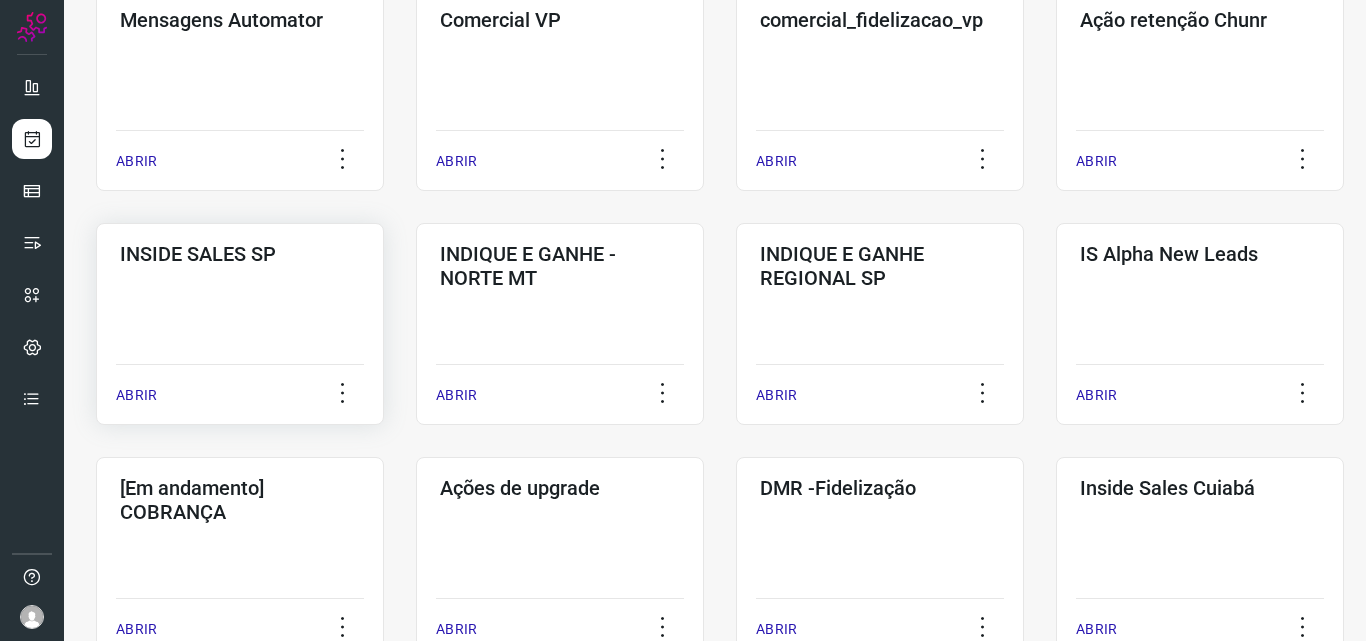 click on "ABRIR" at bounding box center (136, 395) 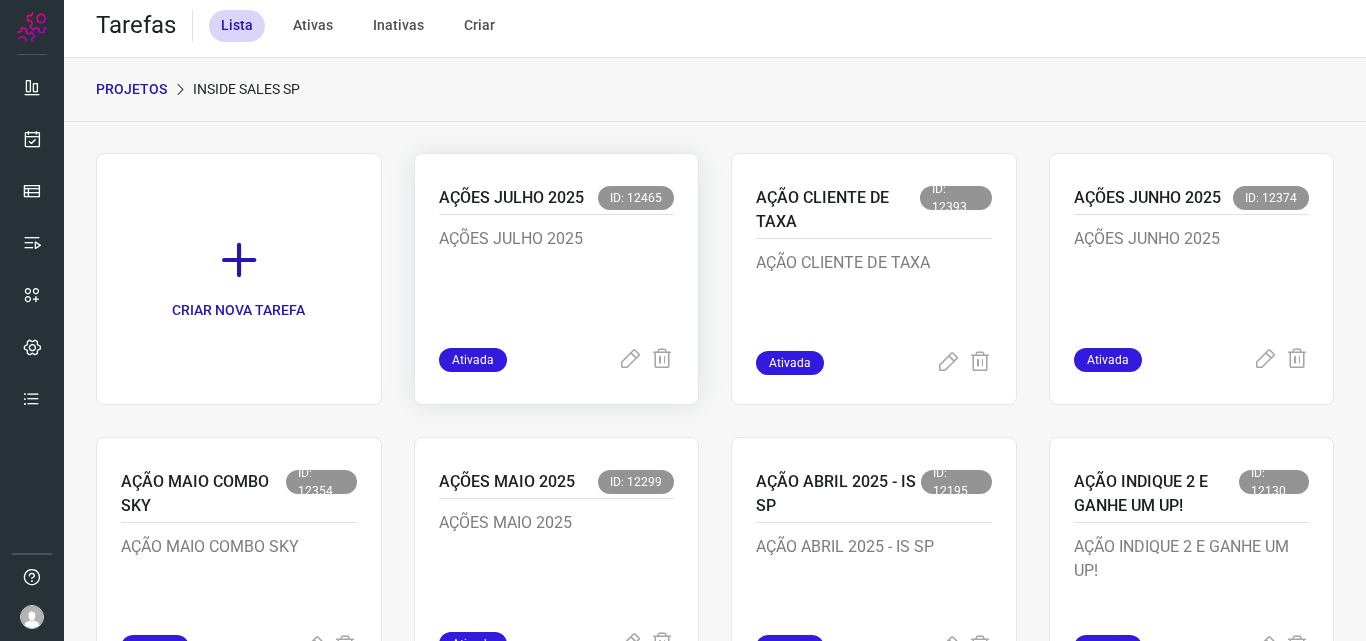 scroll, scrollTop: 4, scrollLeft: 0, axis: vertical 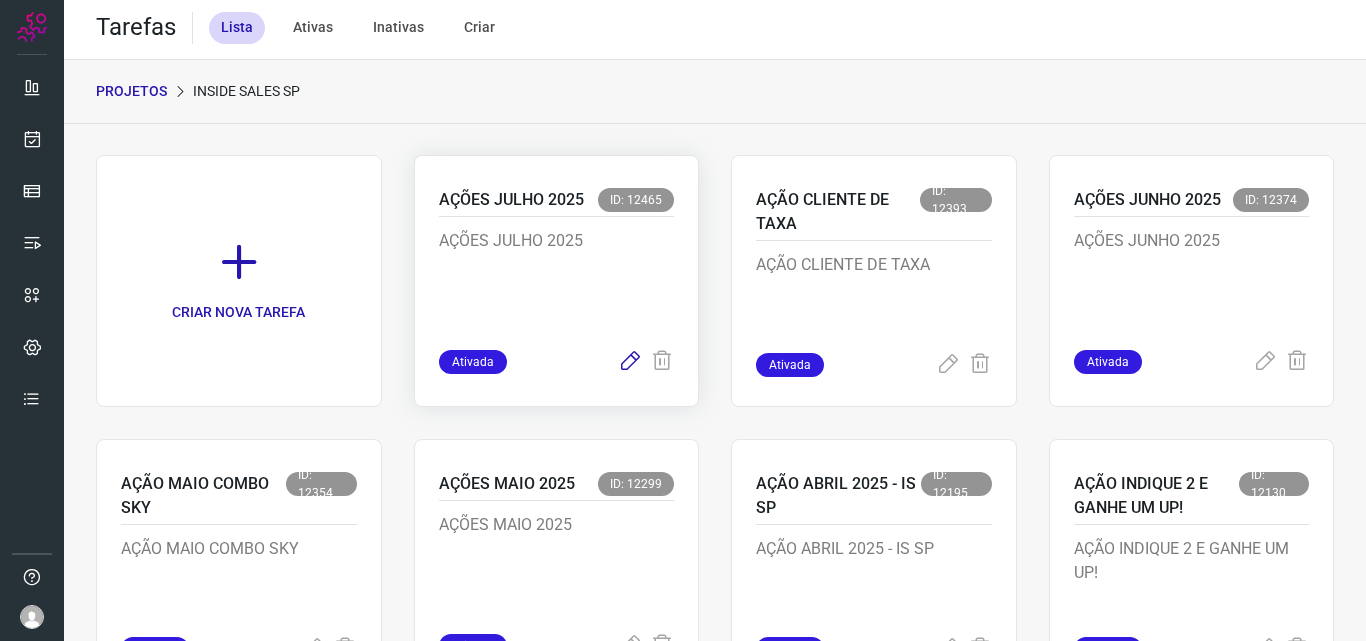 click at bounding box center (630, 362) 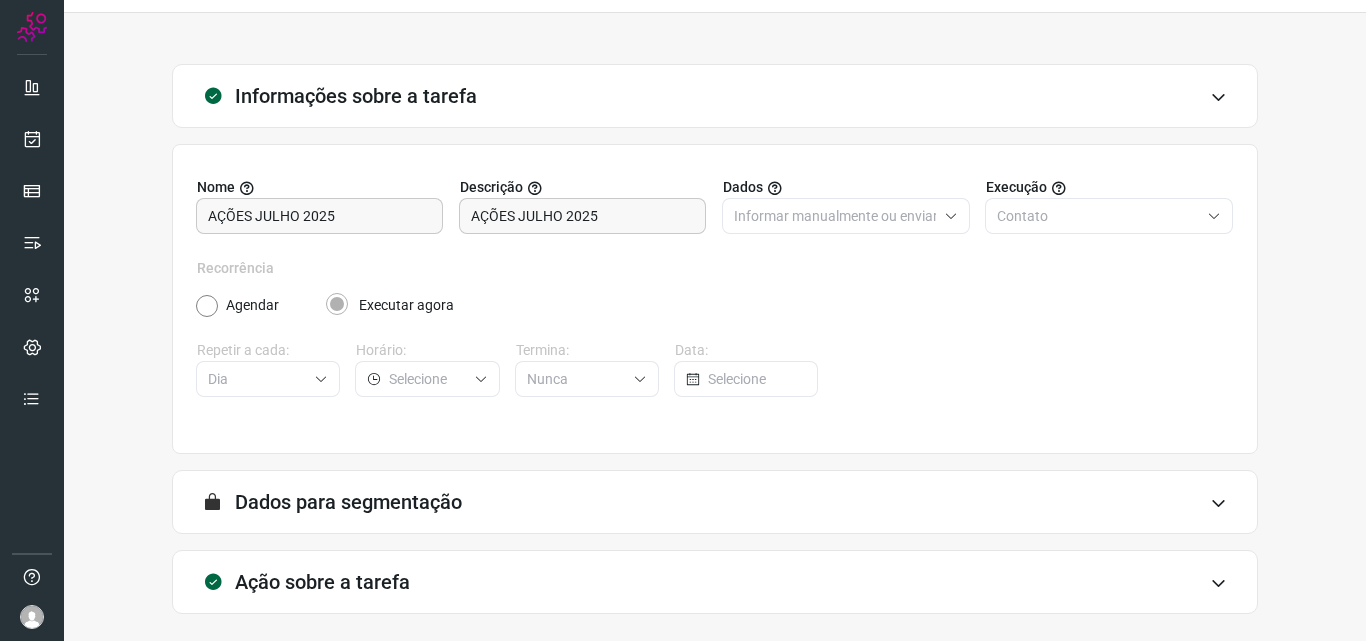 scroll, scrollTop: 140, scrollLeft: 0, axis: vertical 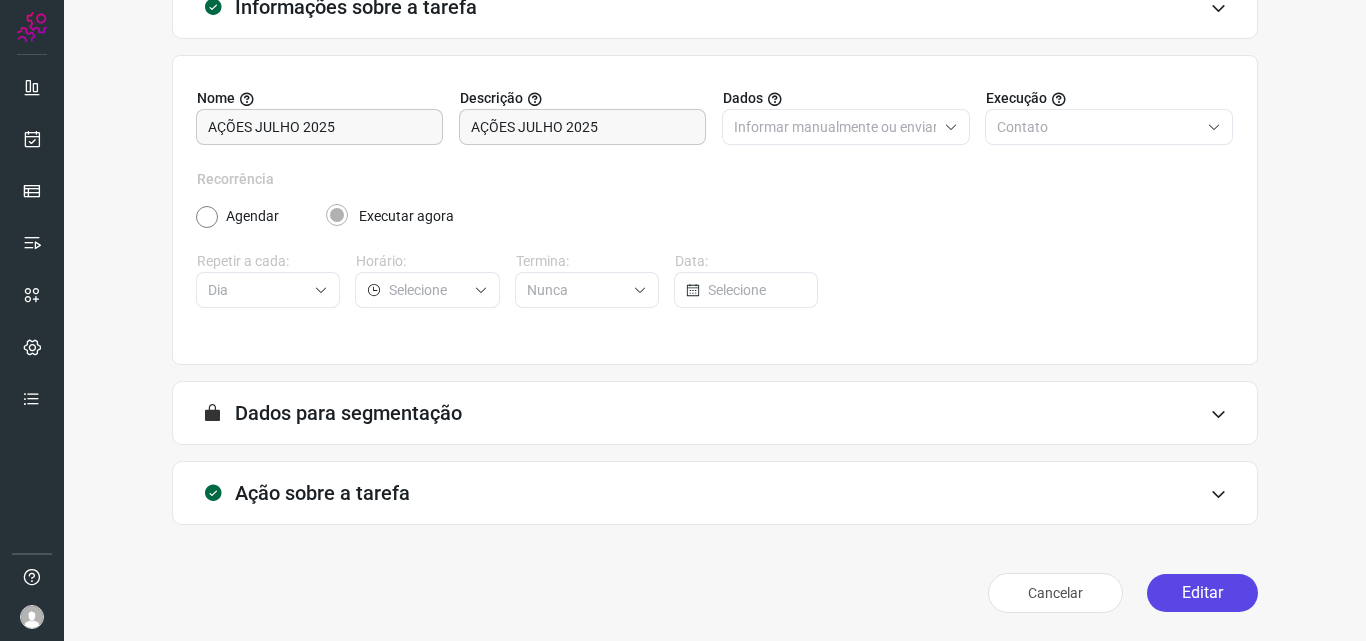 click on "Editar" at bounding box center [1202, 593] 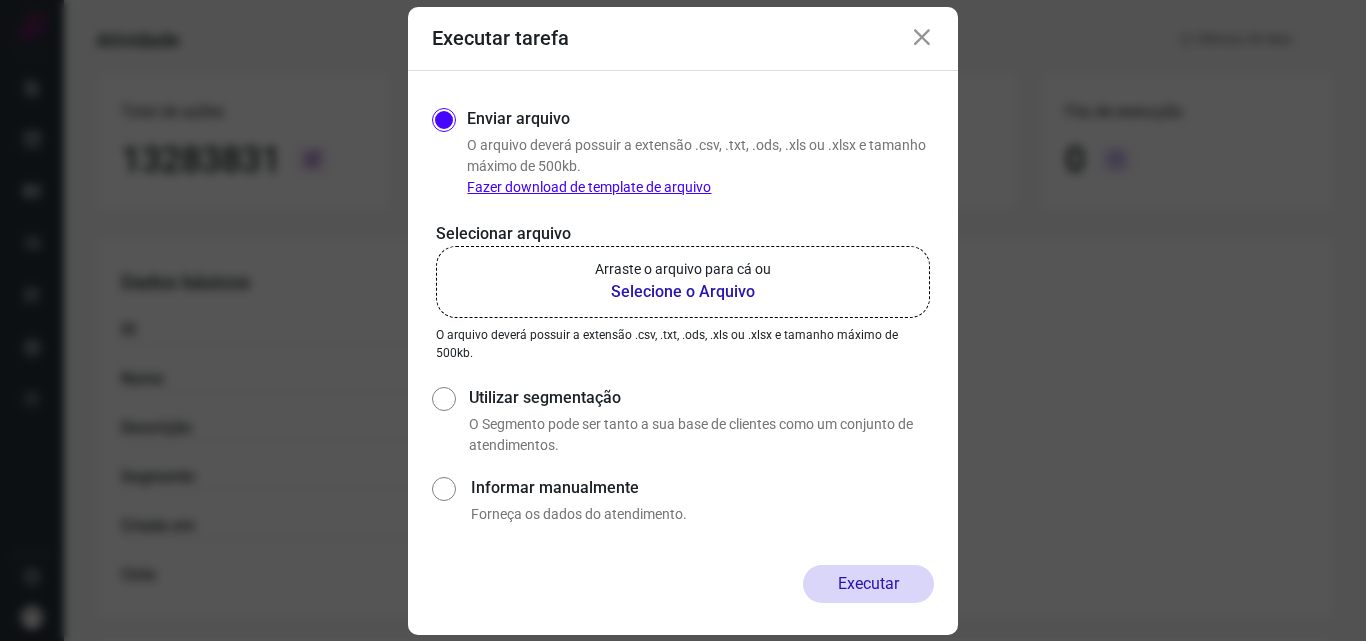 click on "Selecione o Arquivo" at bounding box center [683, 292] 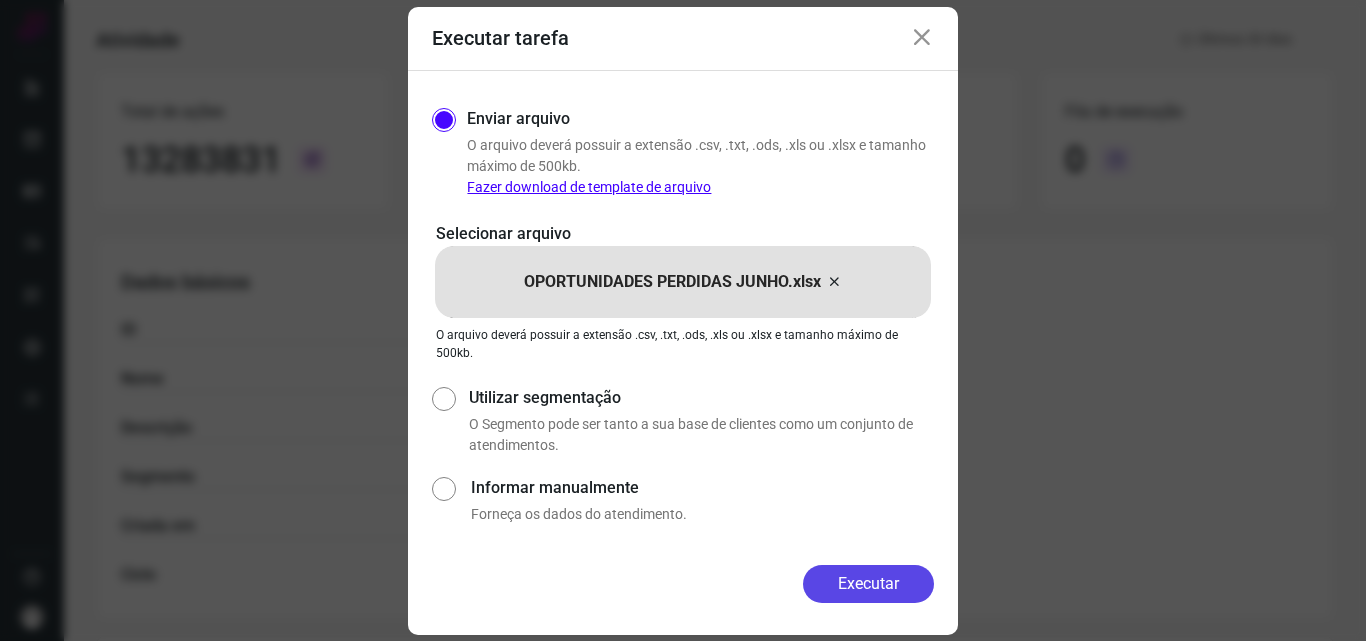 click on "Executar" at bounding box center (868, 584) 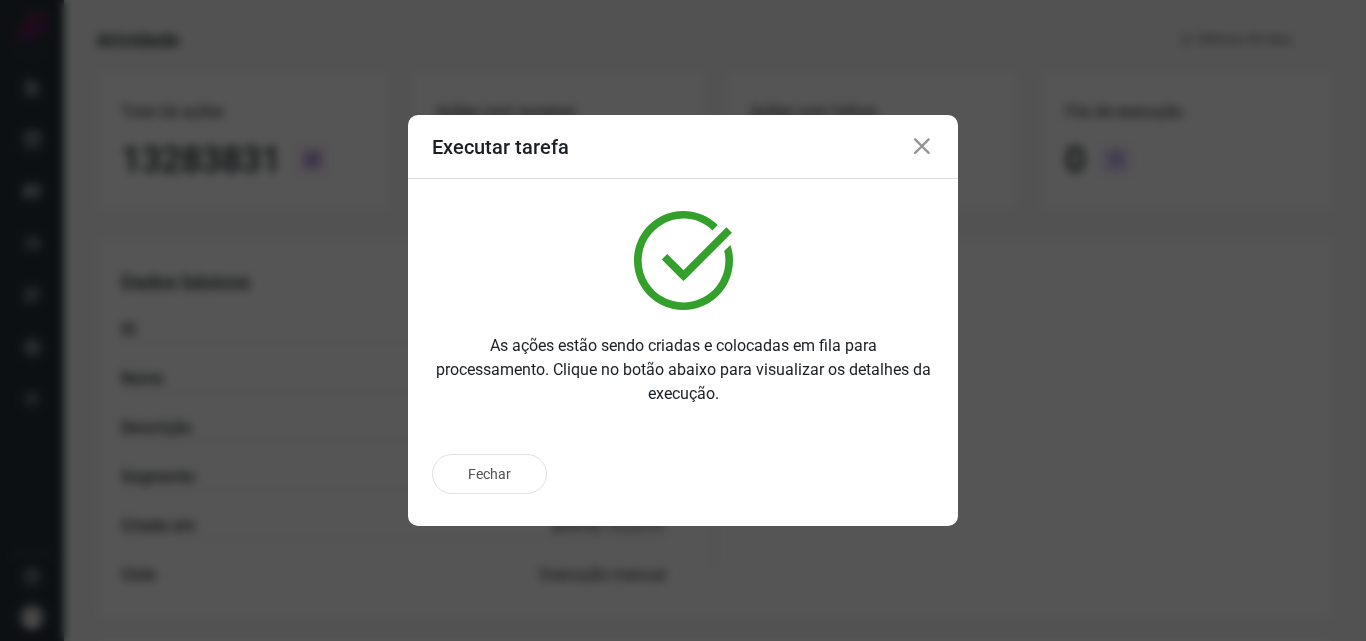 click at bounding box center [922, 147] 